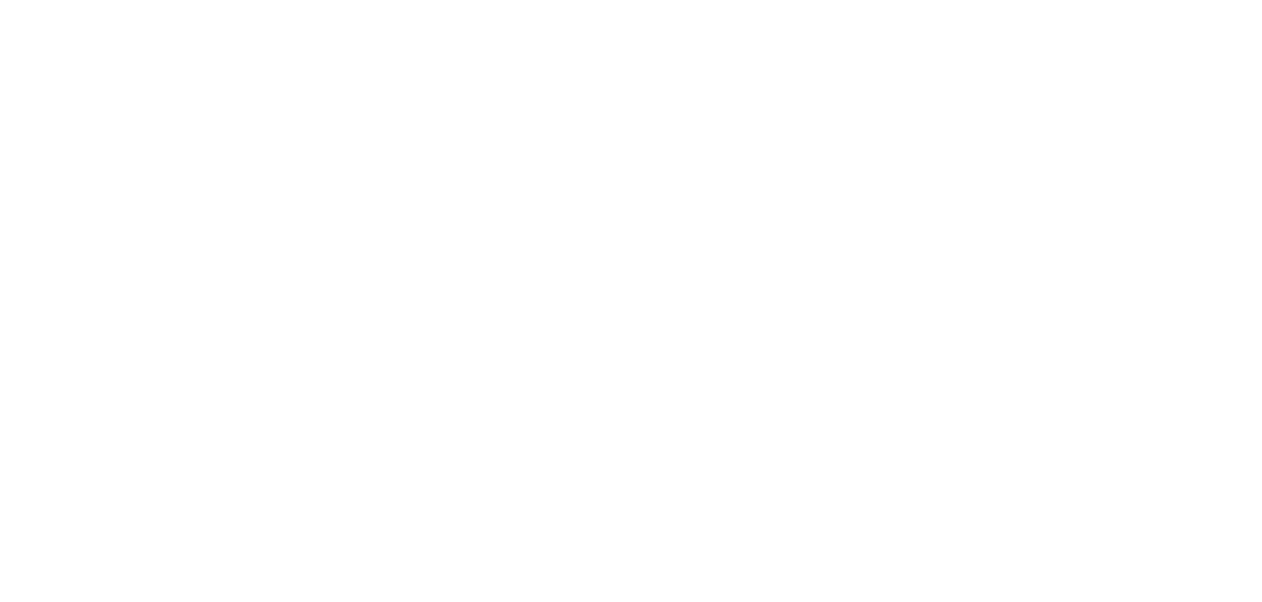 scroll, scrollTop: 0, scrollLeft: 0, axis: both 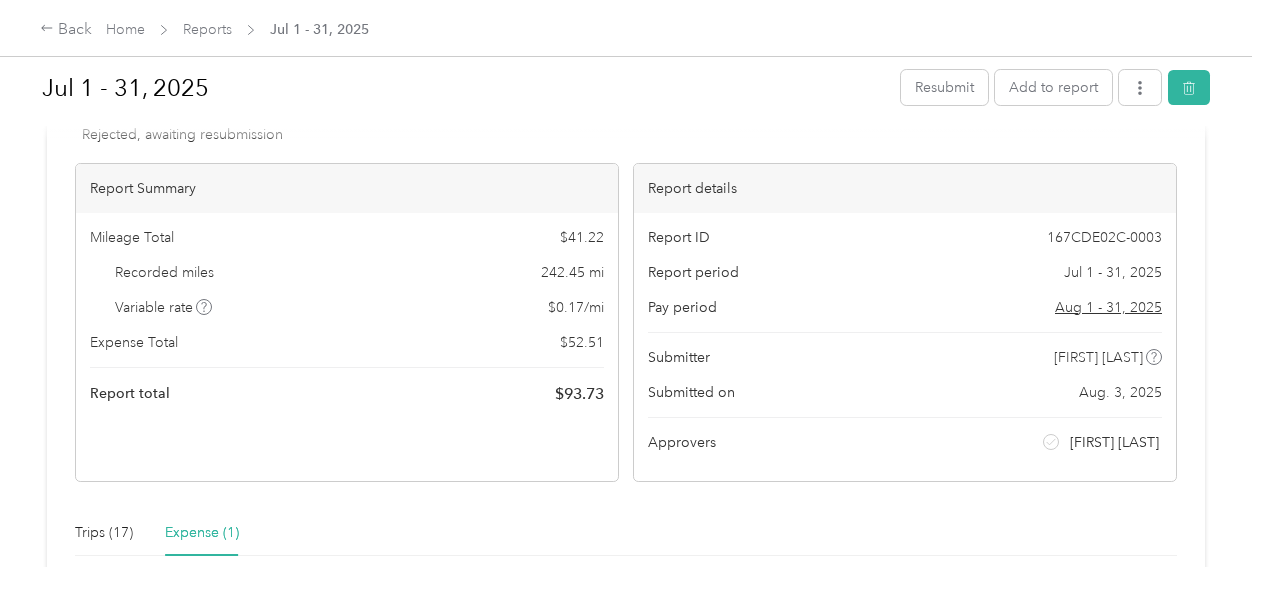 click on "Expense (1)" at bounding box center [202, 533] 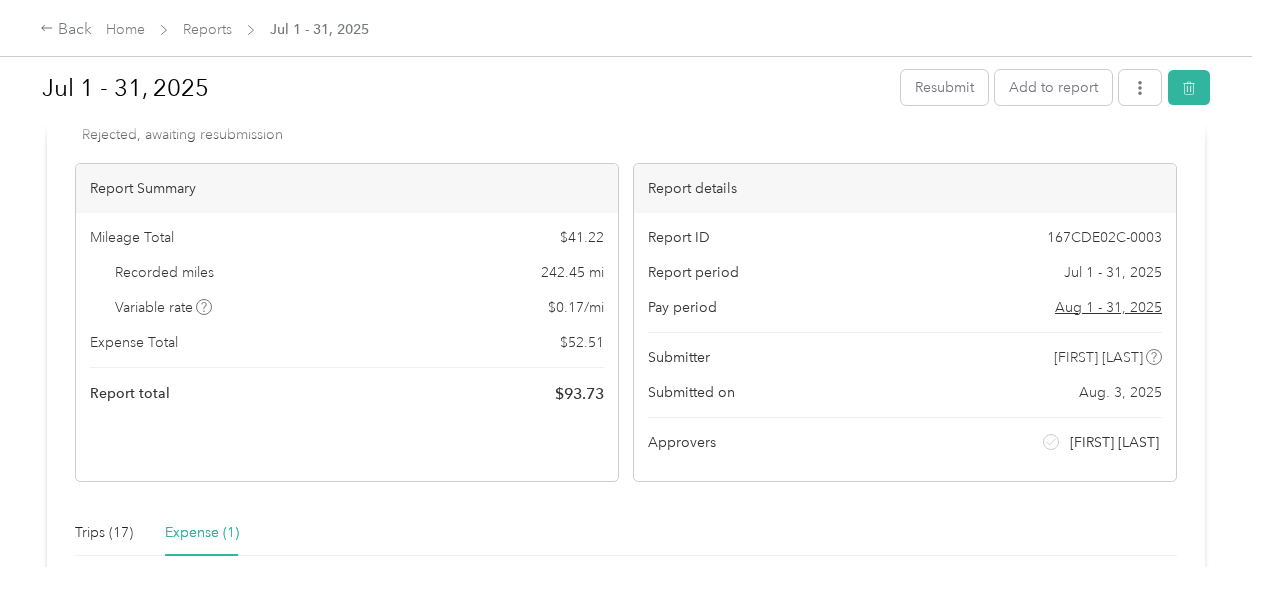 click on "Expense (1)" at bounding box center [202, 533] 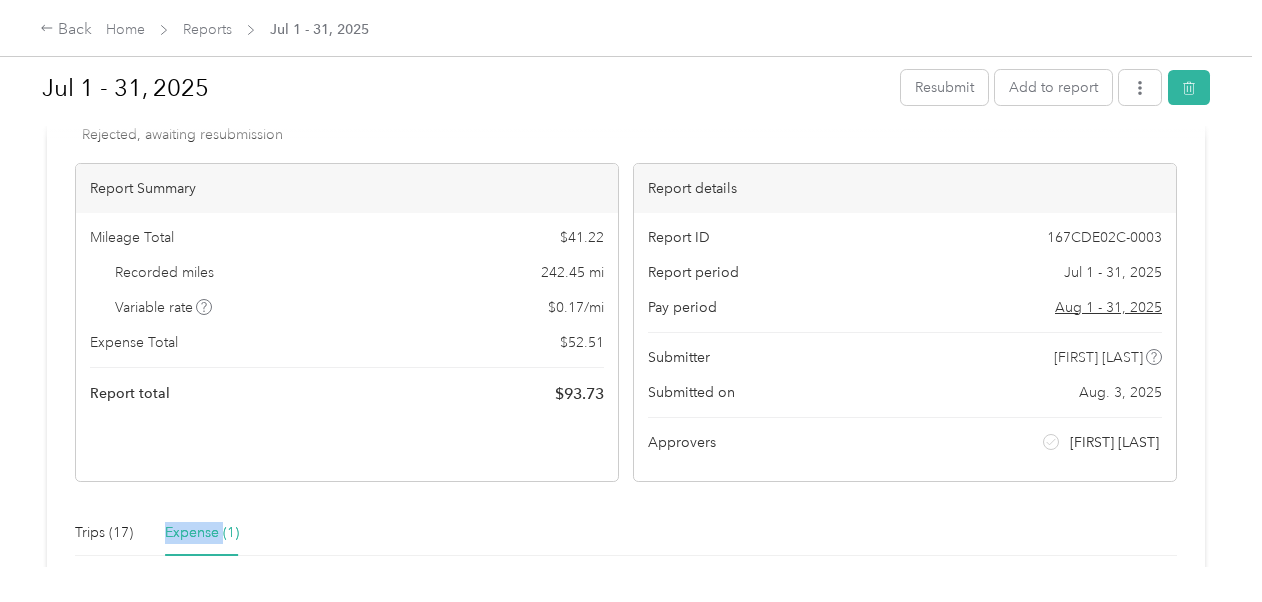 click on "Expense (1)" at bounding box center (202, 533) 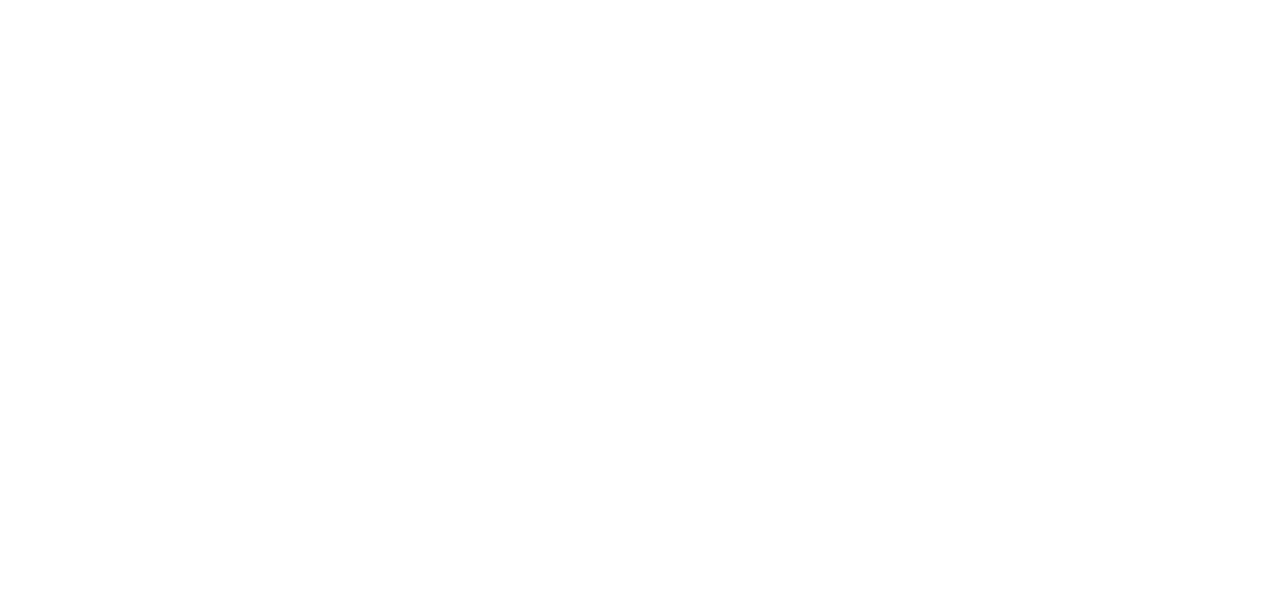 scroll, scrollTop: 0, scrollLeft: 0, axis: both 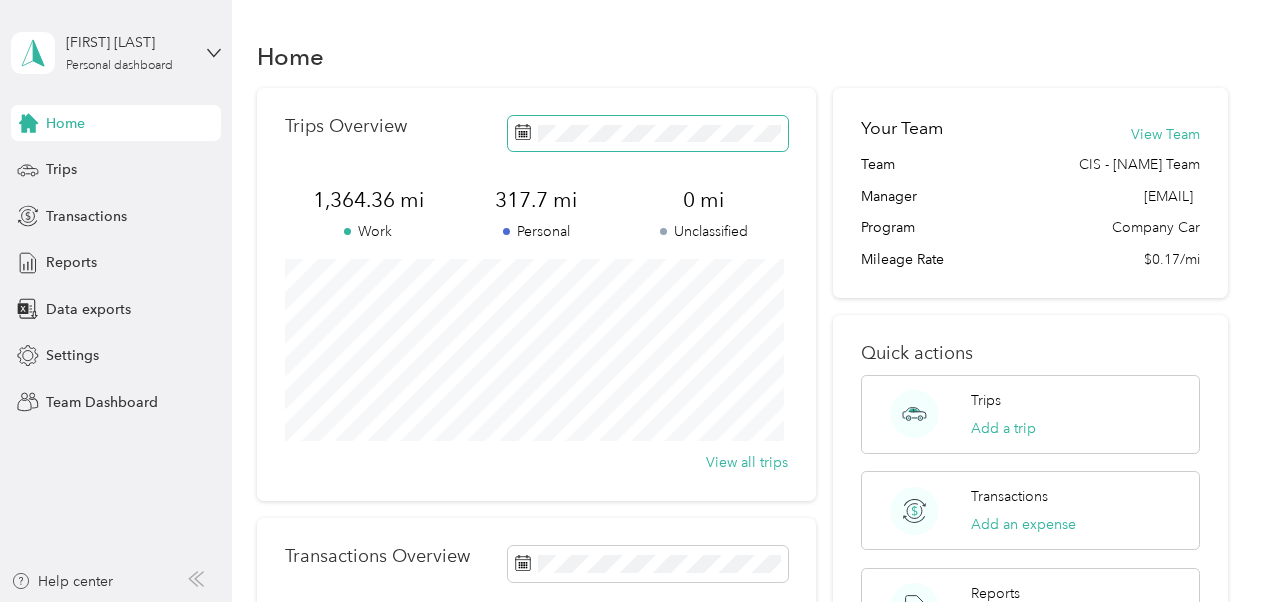 click 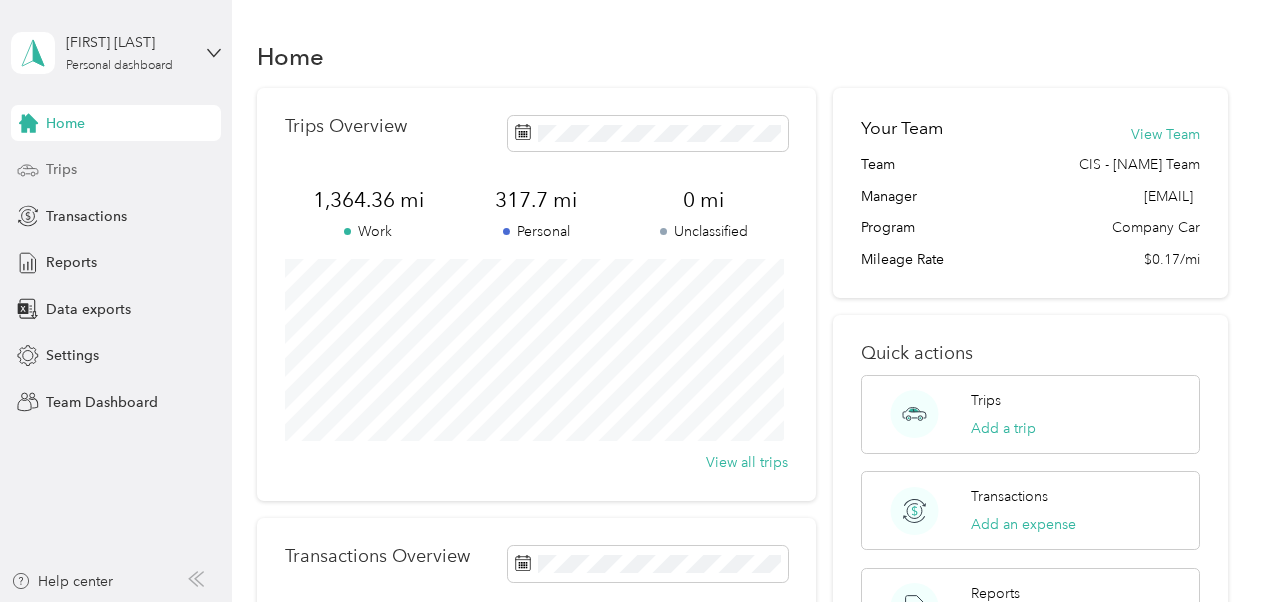click on "Trips" at bounding box center [61, 169] 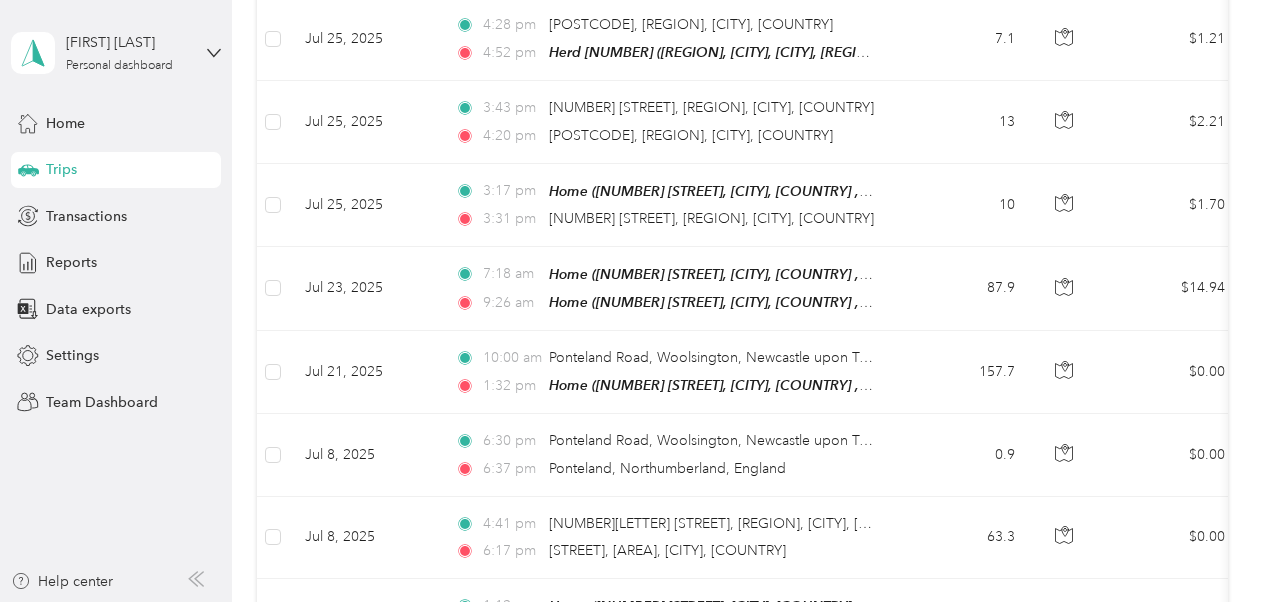 scroll, scrollTop: 1009, scrollLeft: 0, axis: vertical 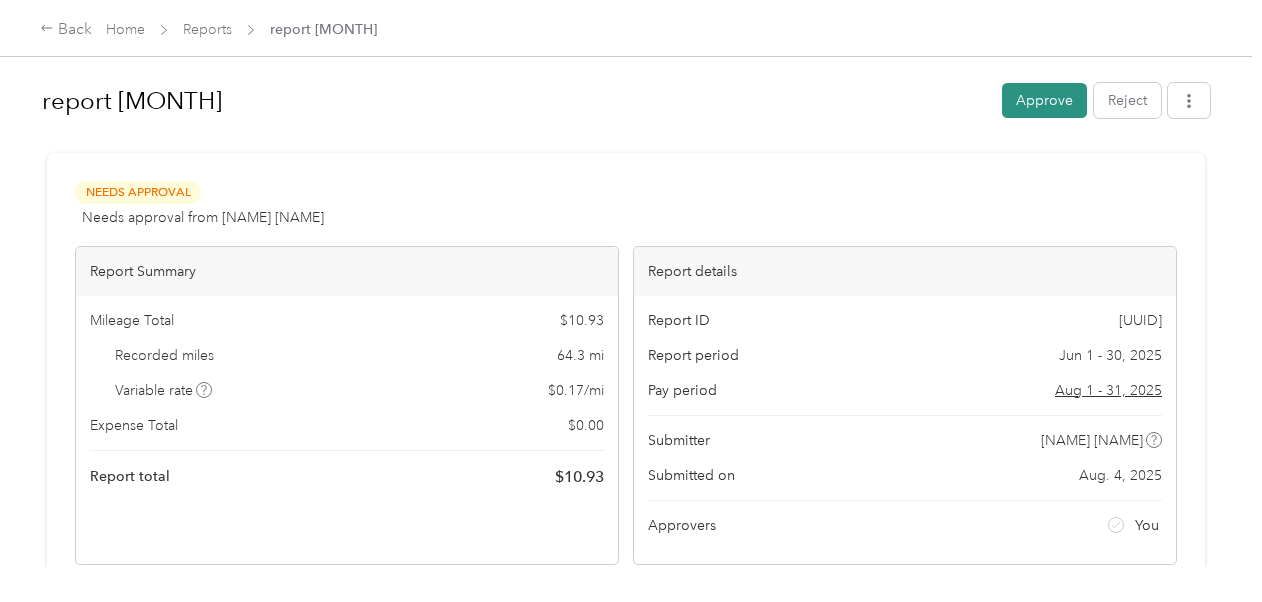 click on "Approve" at bounding box center (1044, 100) 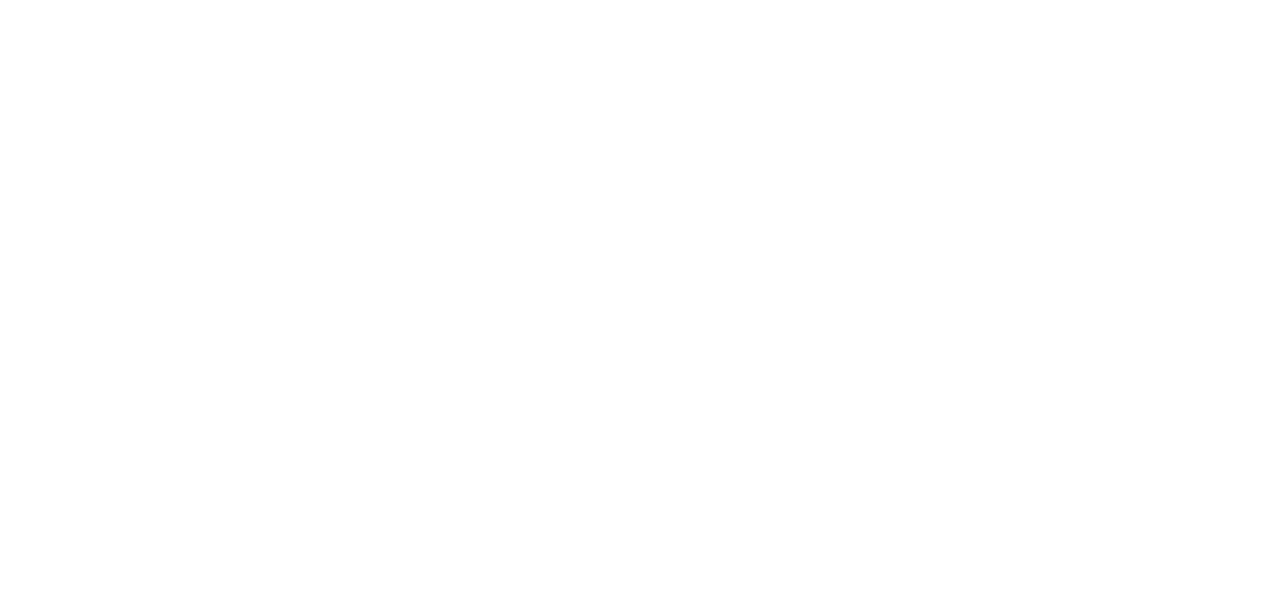 scroll, scrollTop: 0, scrollLeft: 0, axis: both 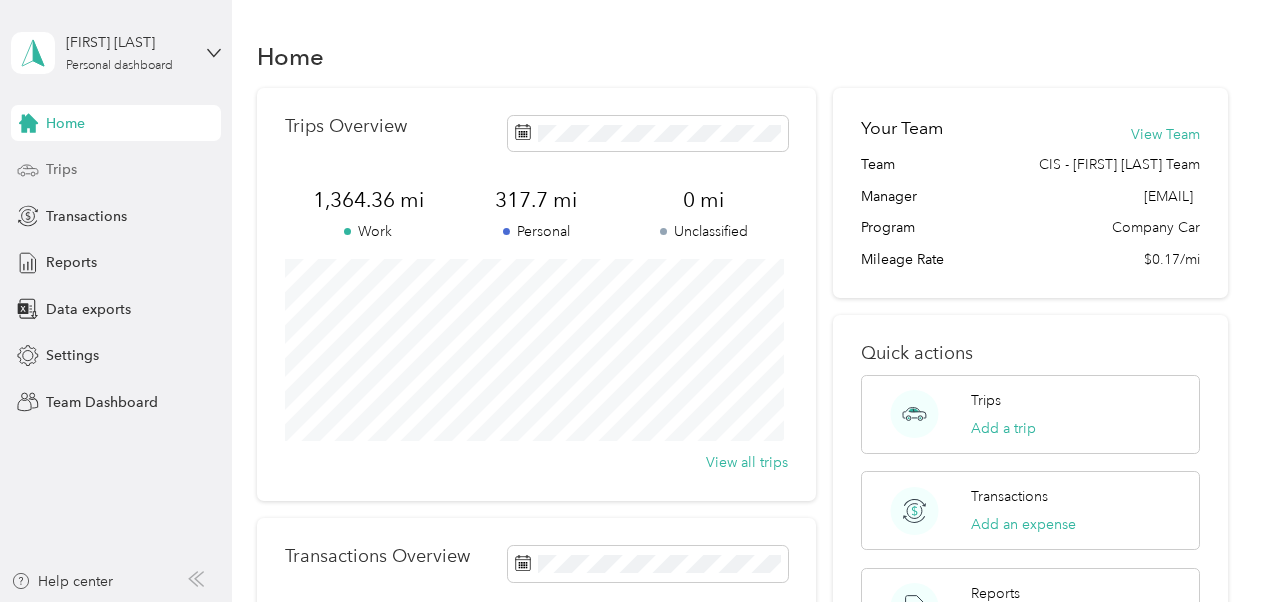 click on "Trips" at bounding box center (61, 169) 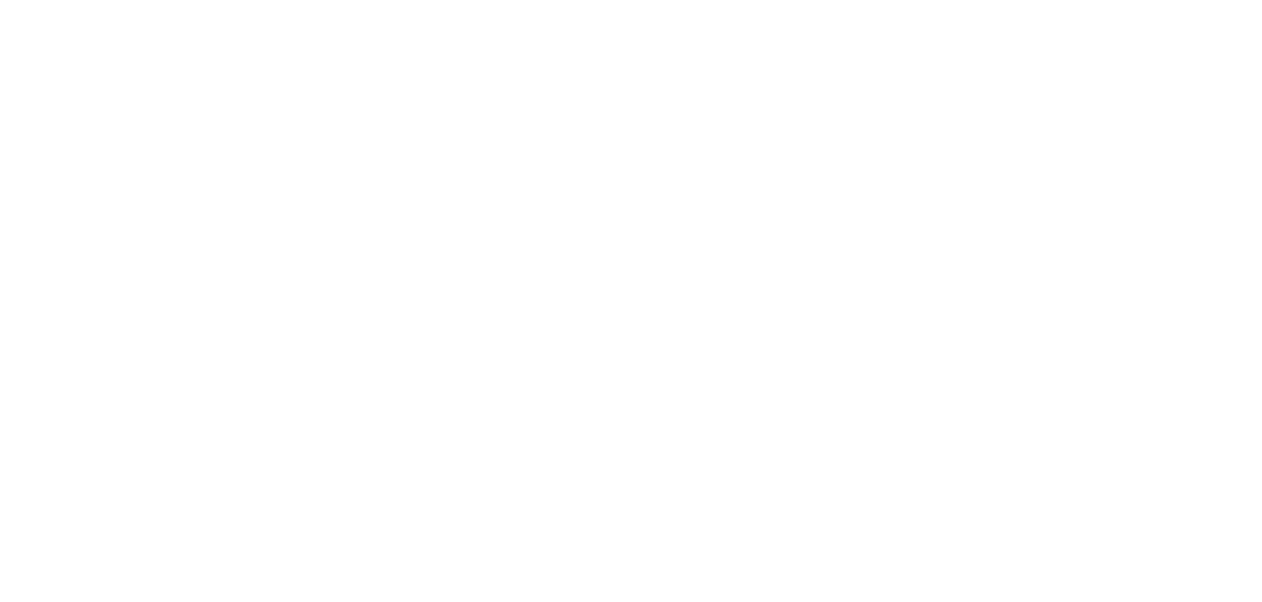scroll, scrollTop: 0, scrollLeft: 0, axis: both 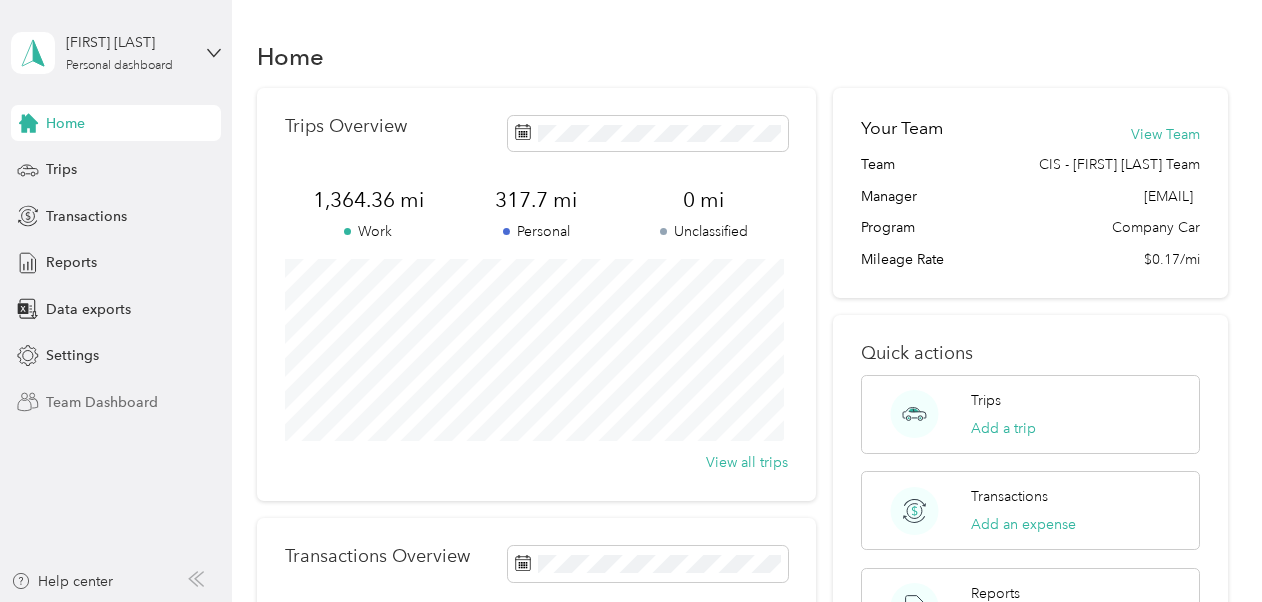 click on "Team Dashboard" at bounding box center [102, 402] 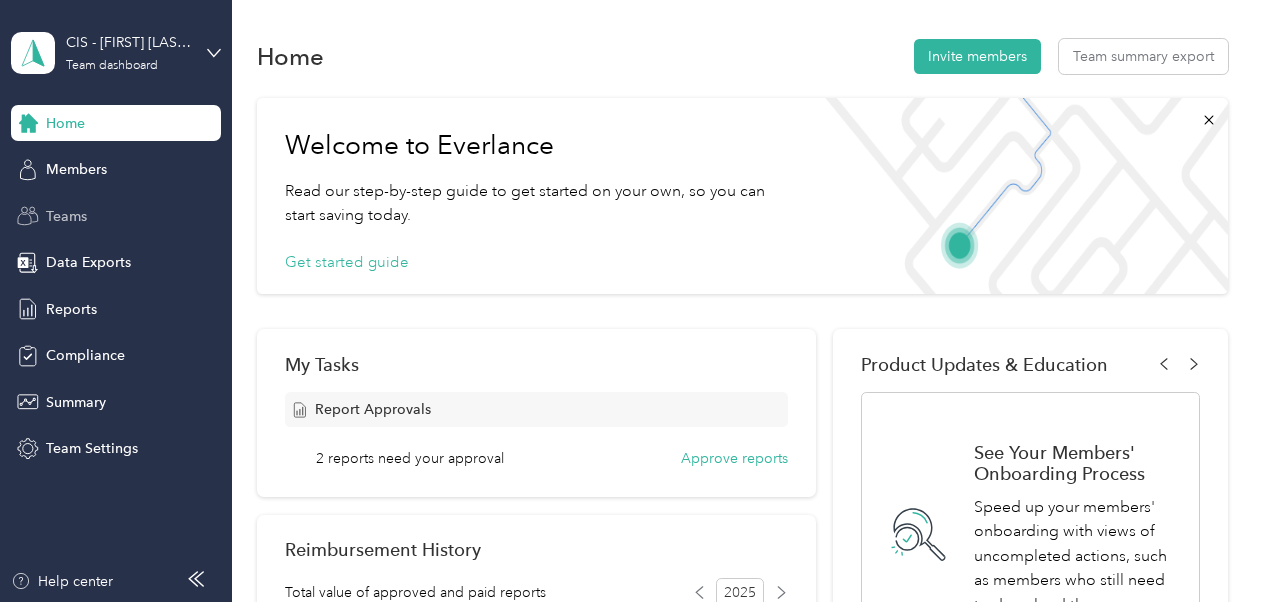 click on "Teams" at bounding box center [66, 216] 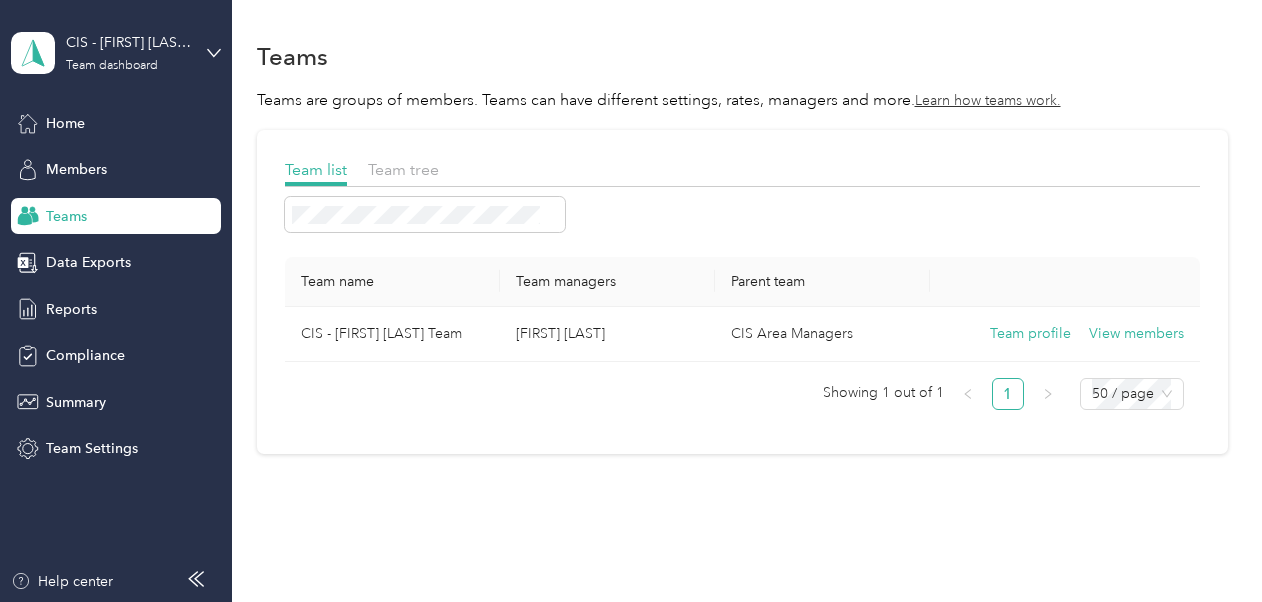 scroll, scrollTop: 67, scrollLeft: 0, axis: vertical 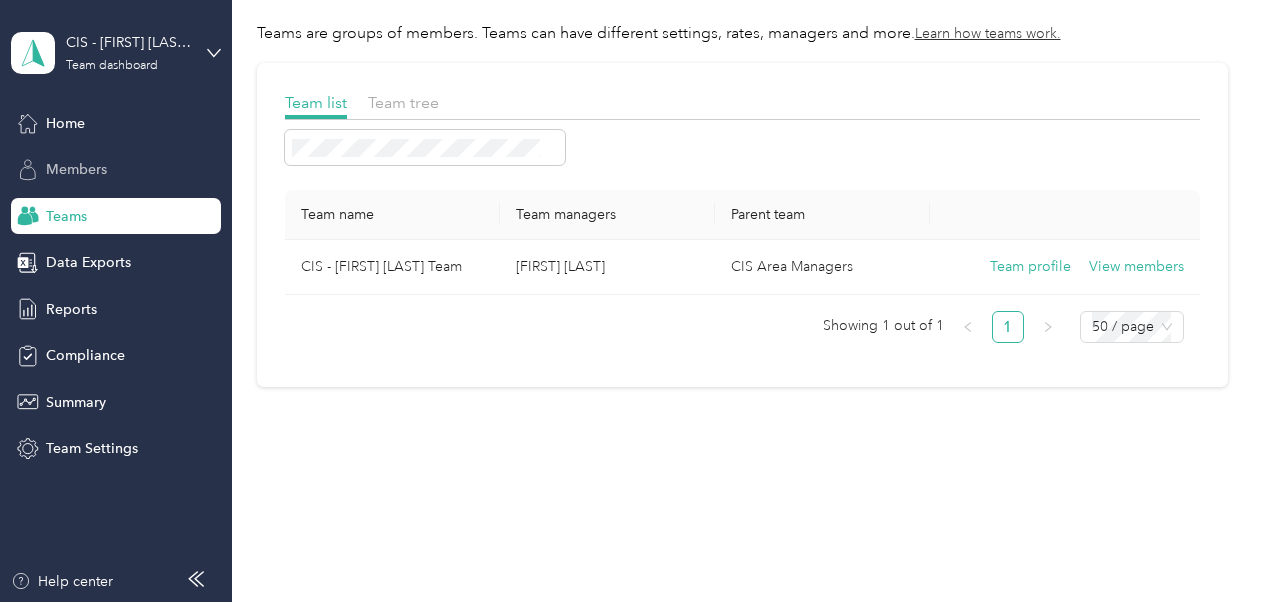 click on "Members" at bounding box center [76, 169] 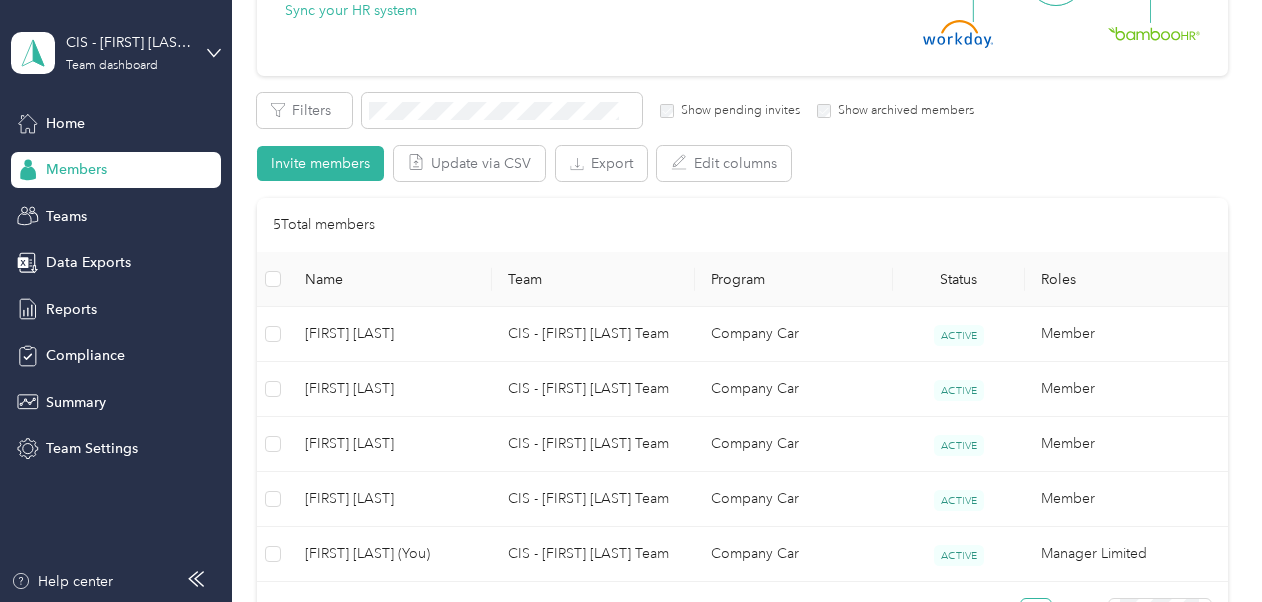scroll, scrollTop: 504, scrollLeft: 0, axis: vertical 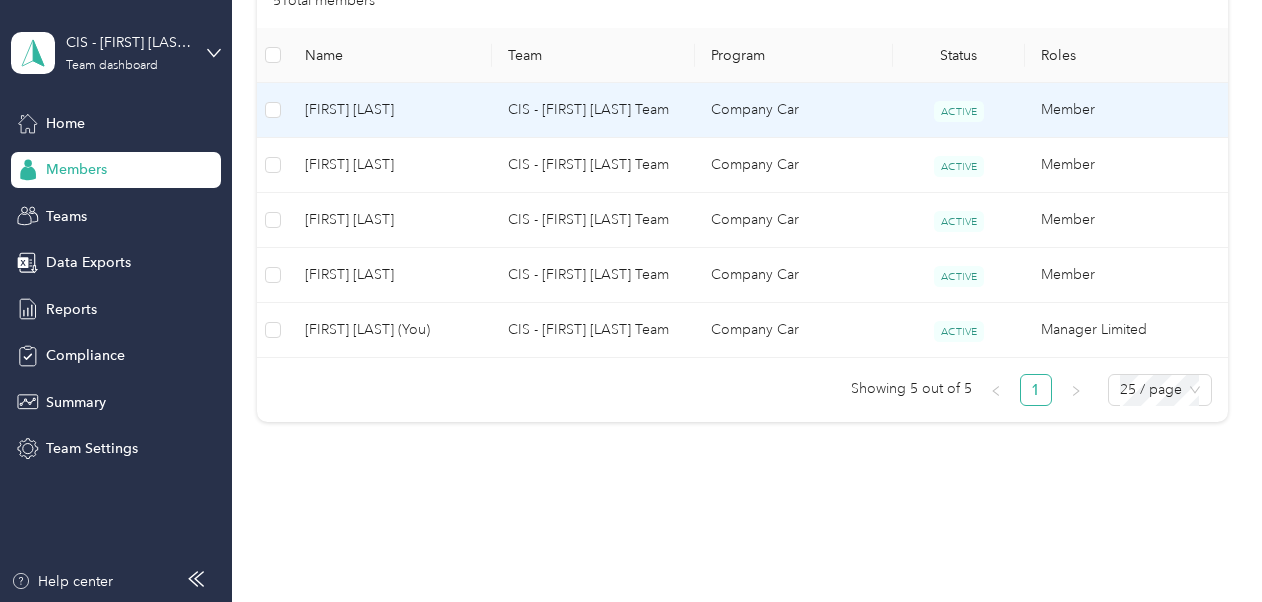 click on "[FIRST] [LAST]" at bounding box center [390, 110] 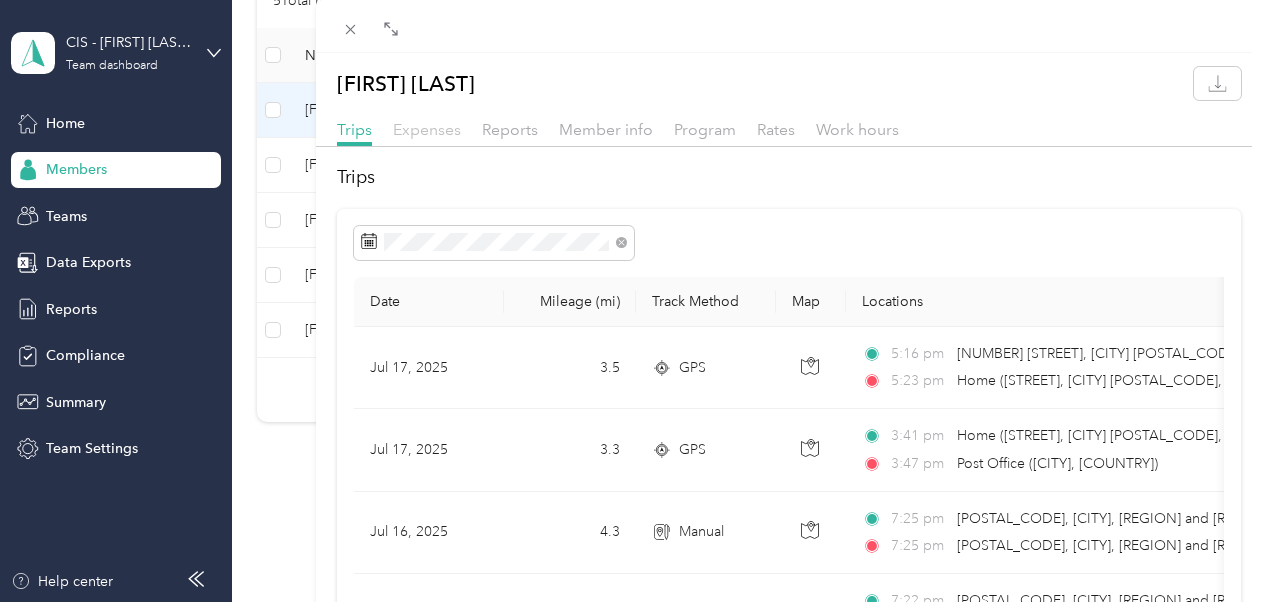 click on "Expenses" at bounding box center (427, 129) 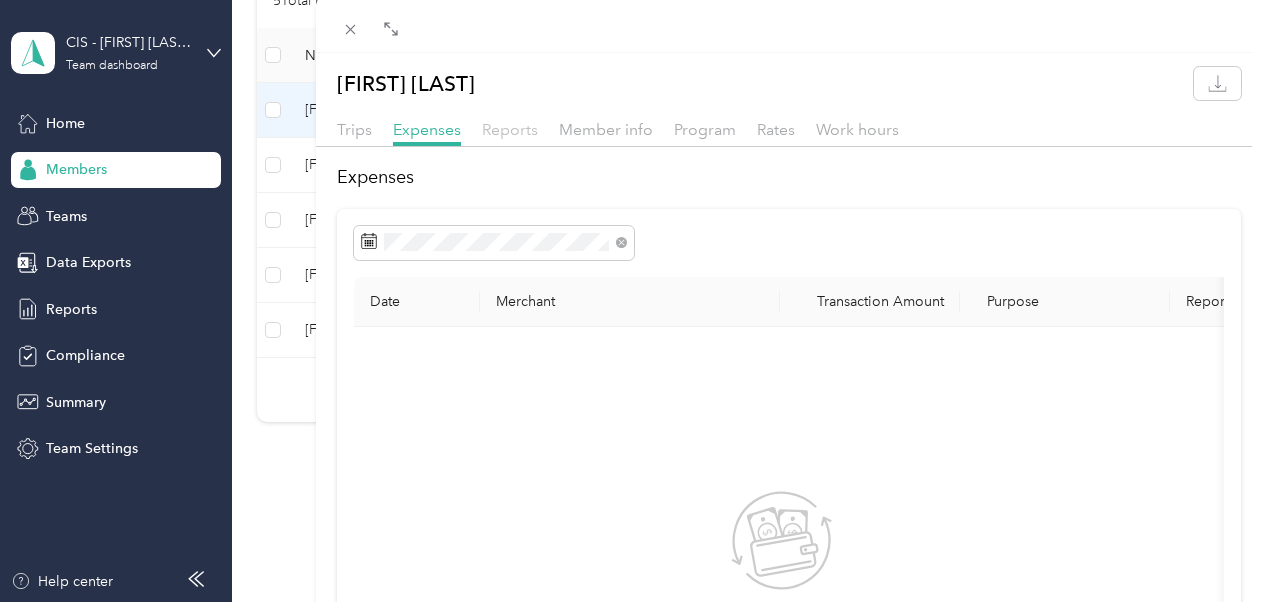 click on "Reports" at bounding box center [510, 129] 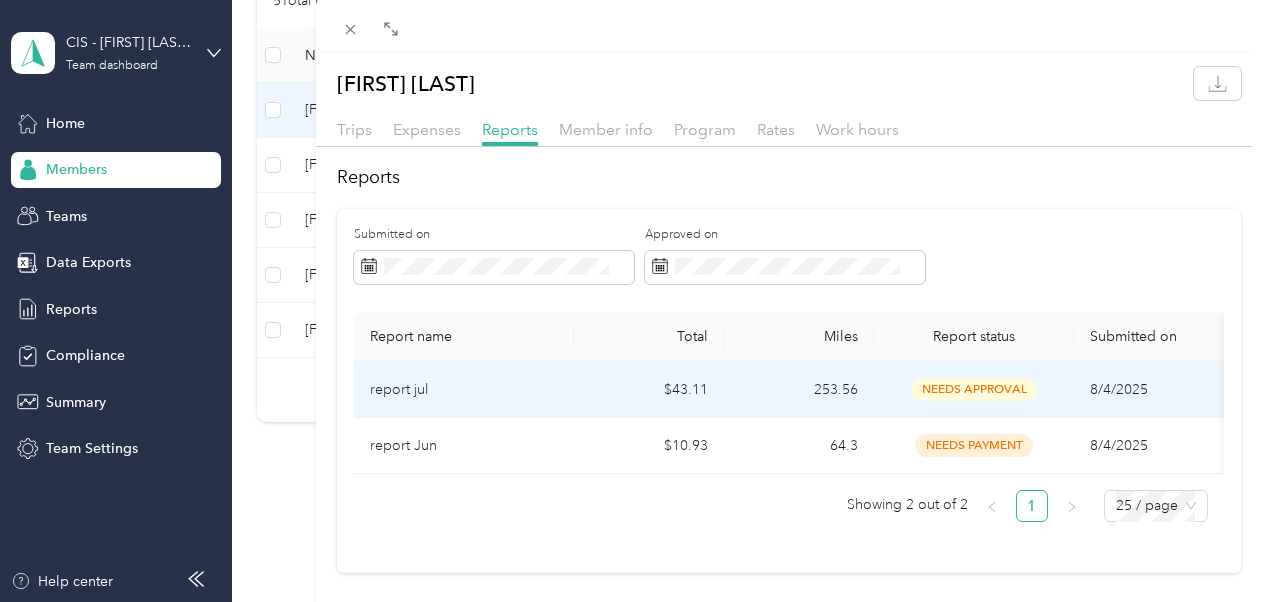 click on "needs approval" at bounding box center (974, 389) 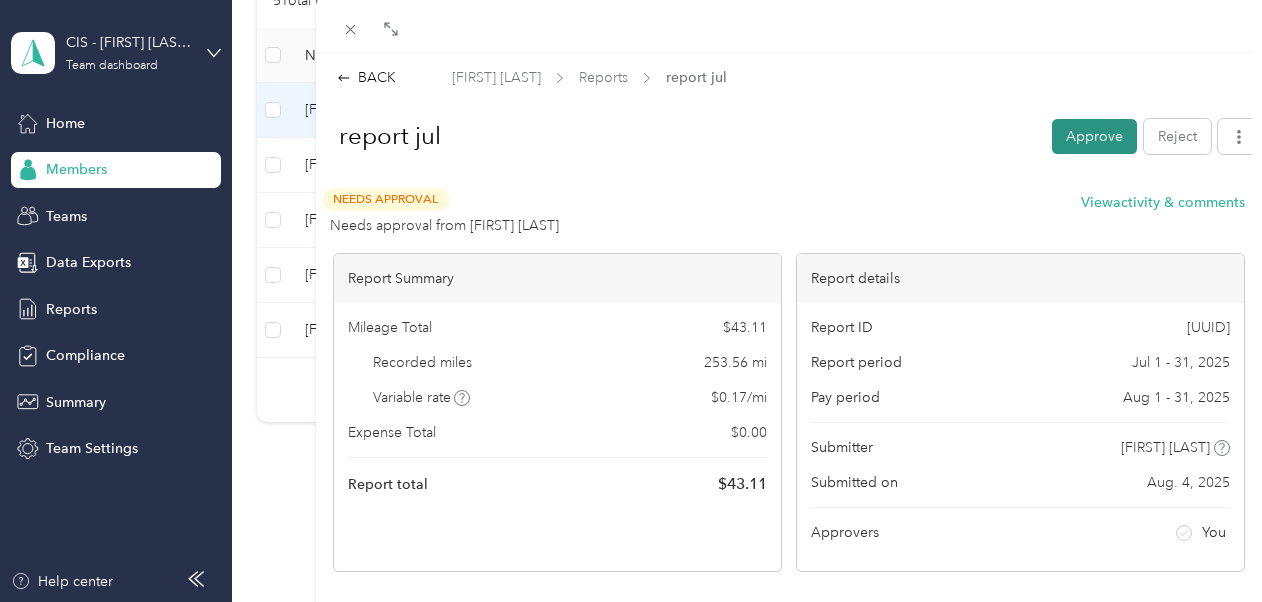 click on "Approve" at bounding box center [1094, 136] 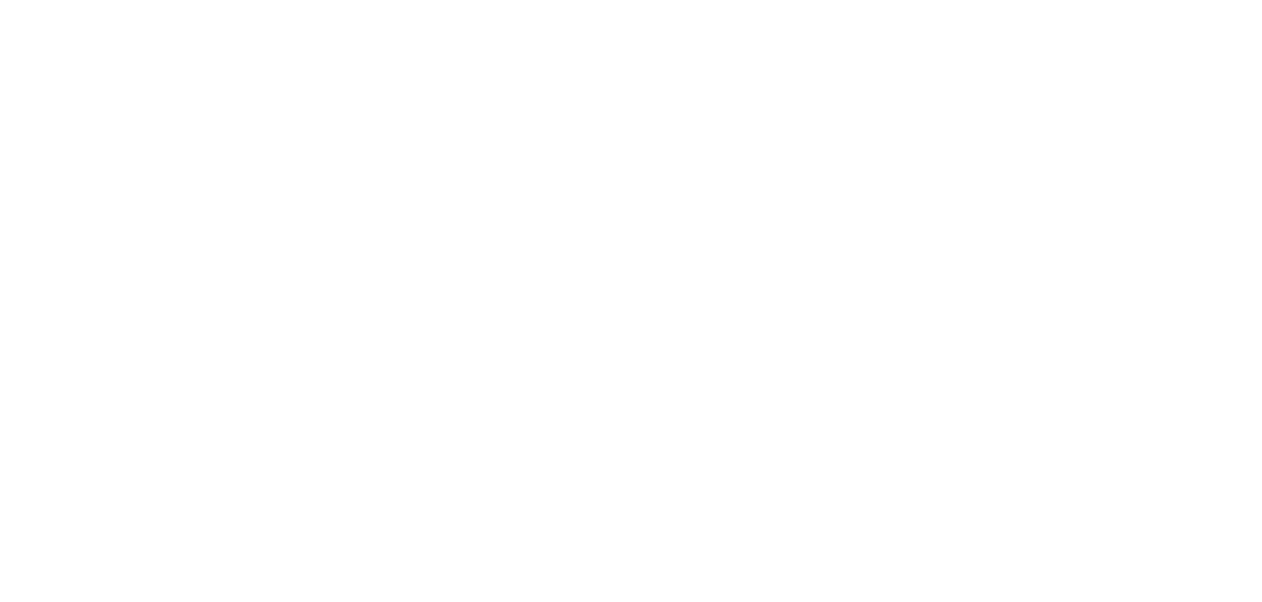 scroll, scrollTop: 0, scrollLeft: 0, axis: both 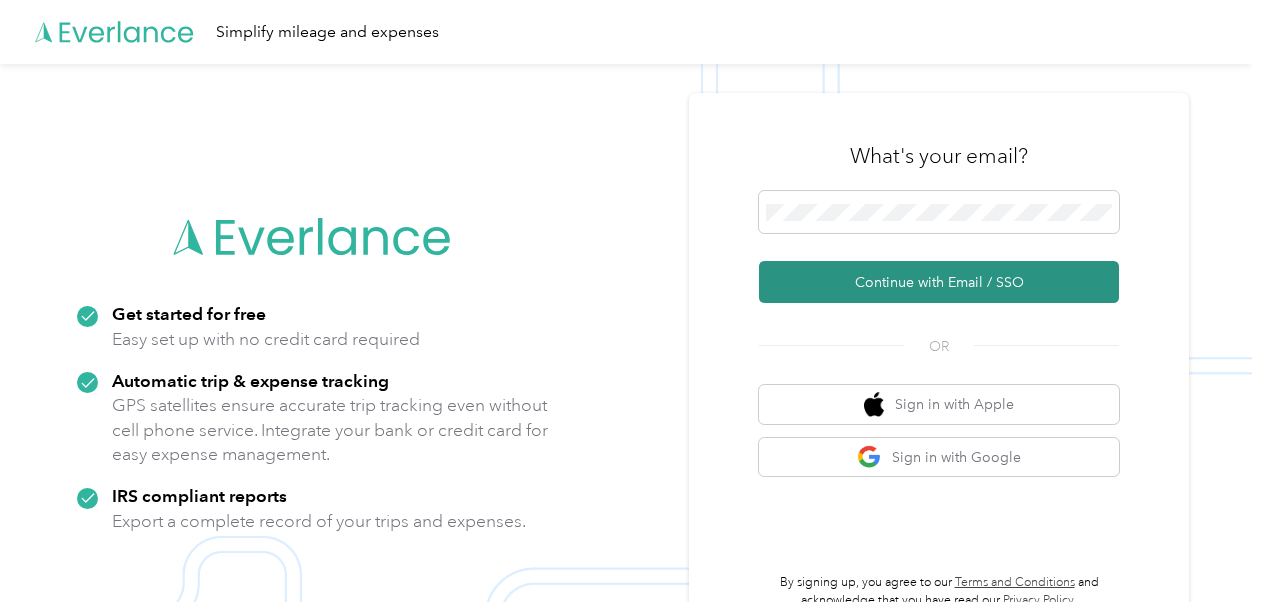 click on "Continue with Email / SSO" at bounding box center (939, 282) 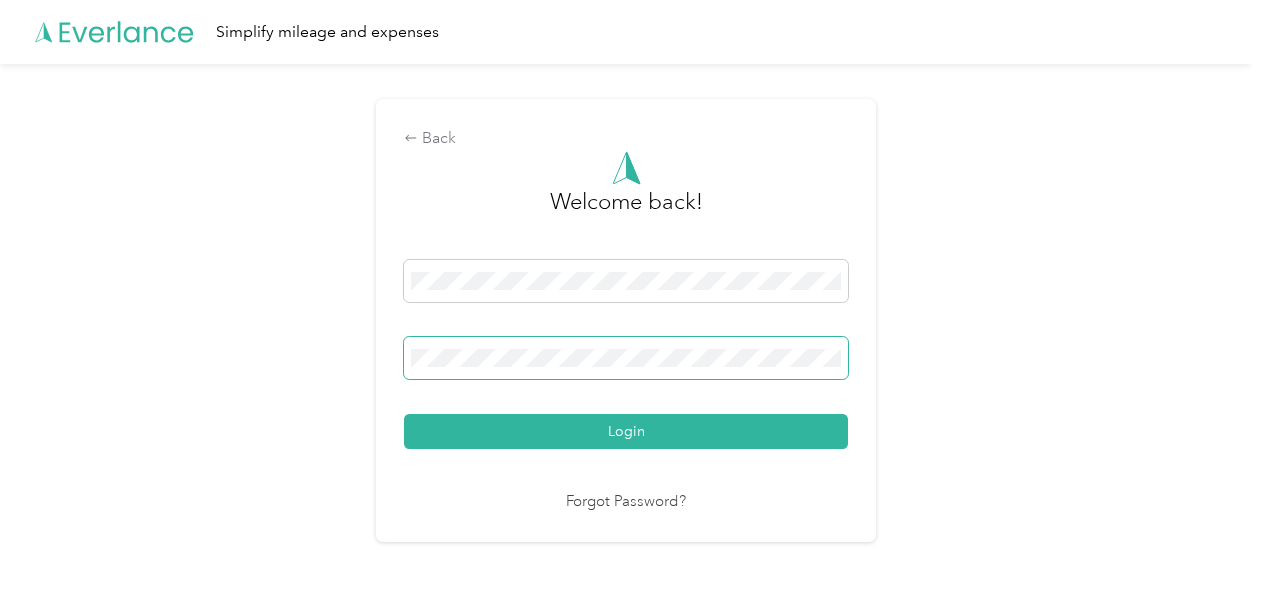 click at bounding box center (626, 358) 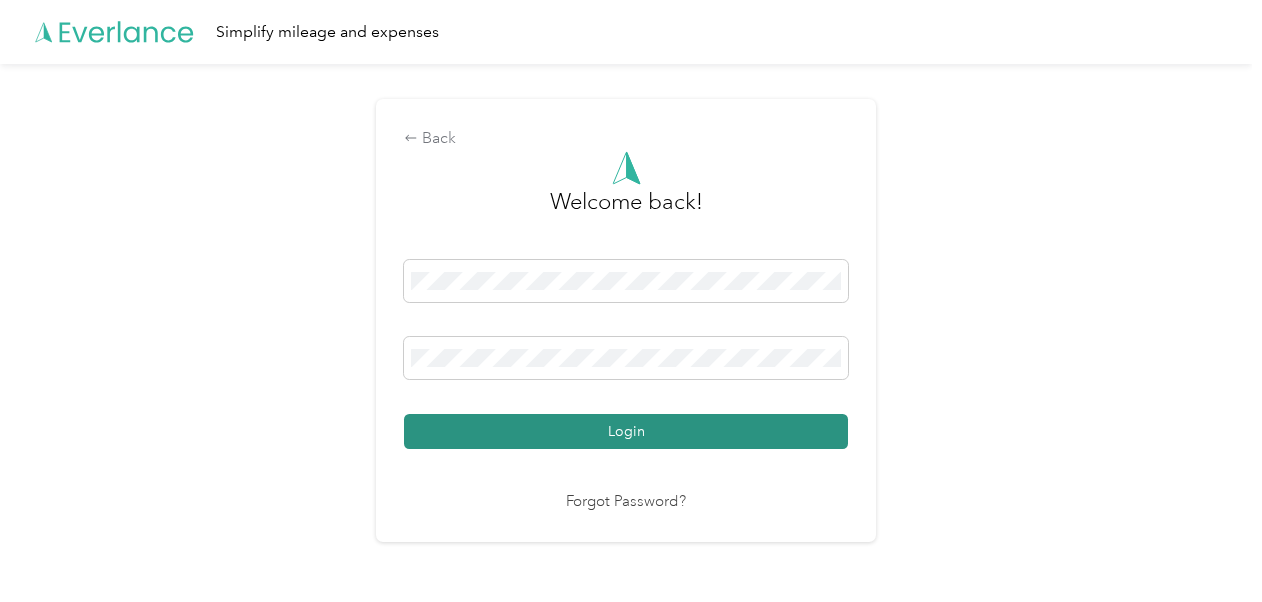 click on "Login" at bounding box center [626, 431] 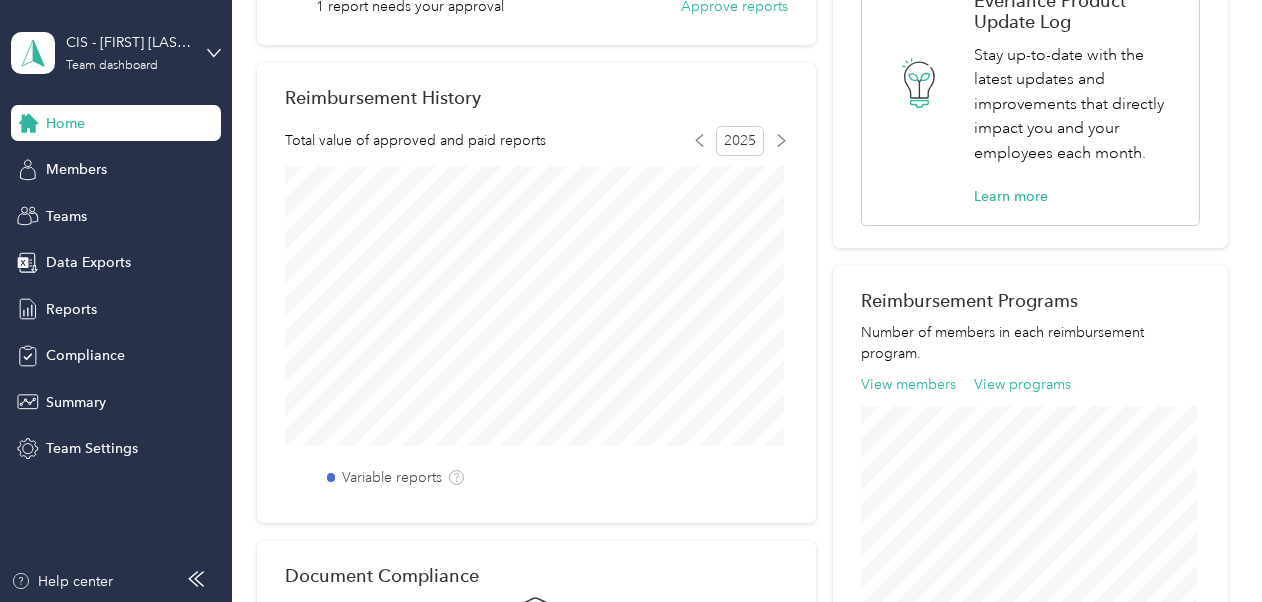 scroll, scrollTop: 120, scrollLeft: 0, axis: vertical 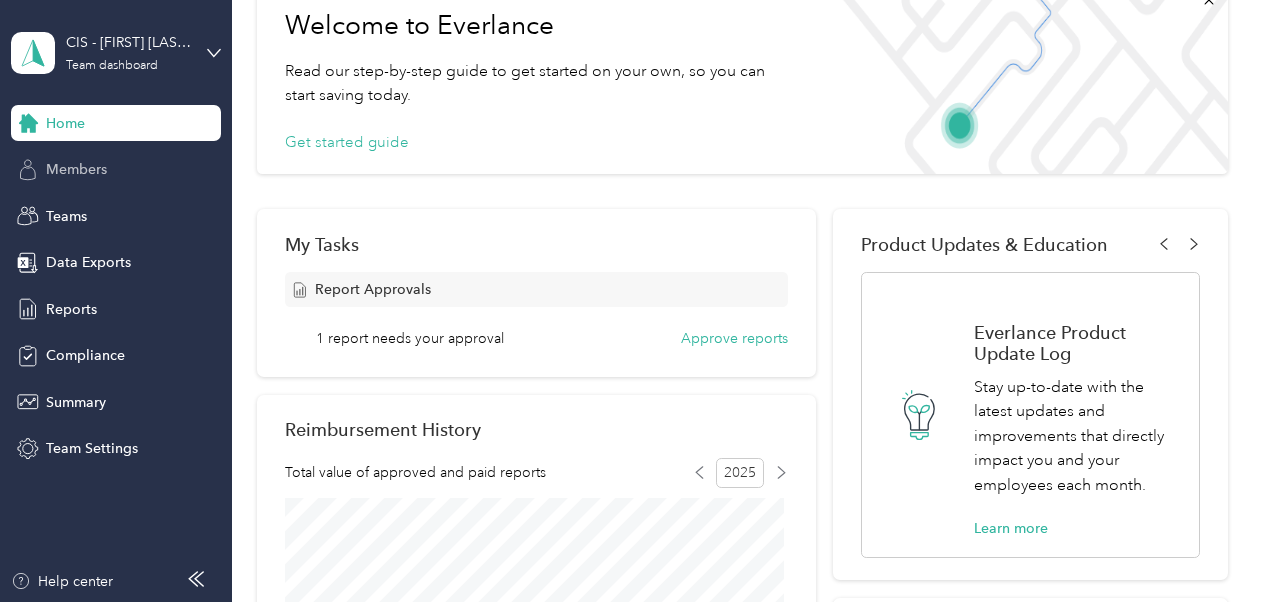 click on "Members" at bounding box center [76, 169] 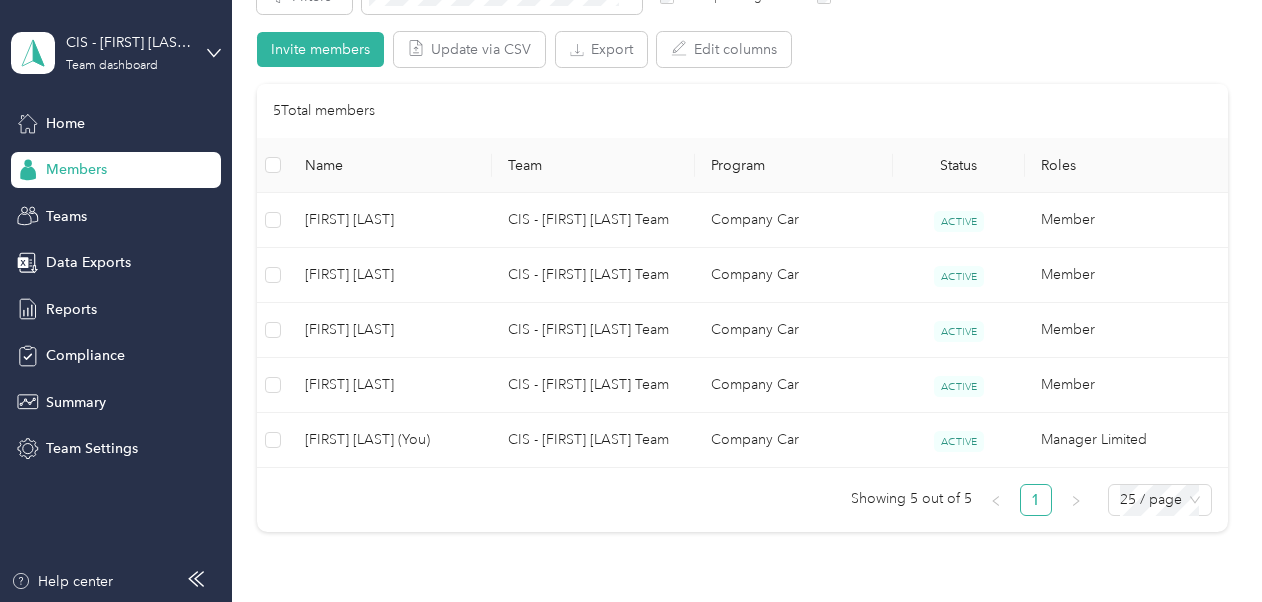 scroll, scrollTop: 400, scrollLeft: 0, axis: vertical 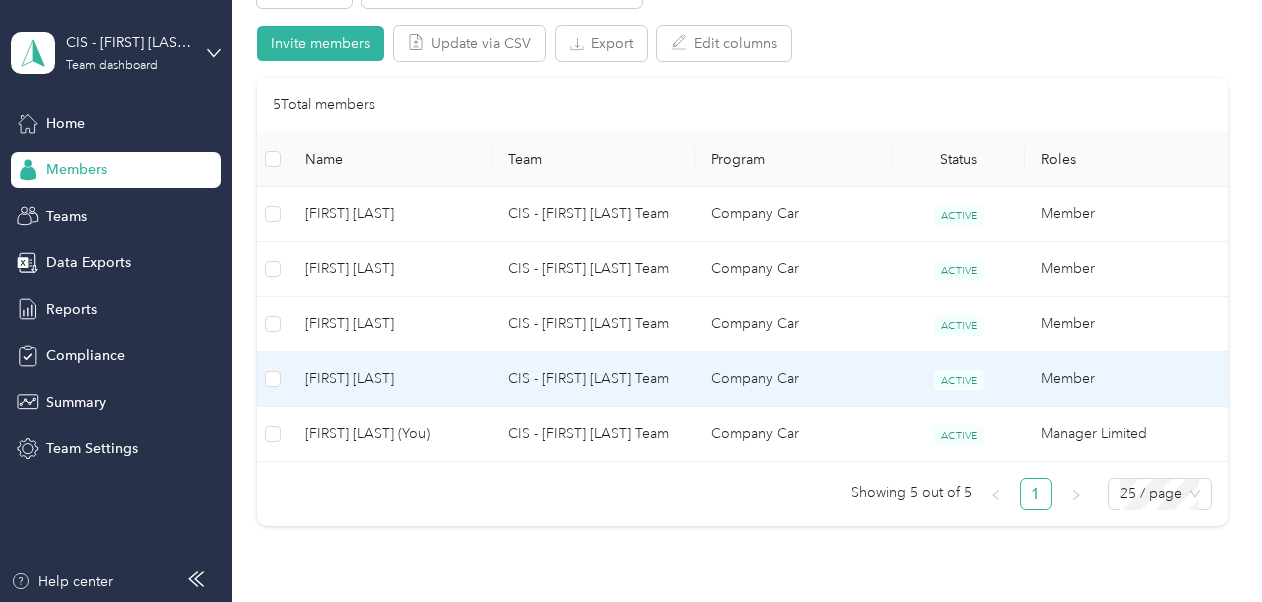 click on "[FIRST] [LAST]" at bounding box center [390, 379] 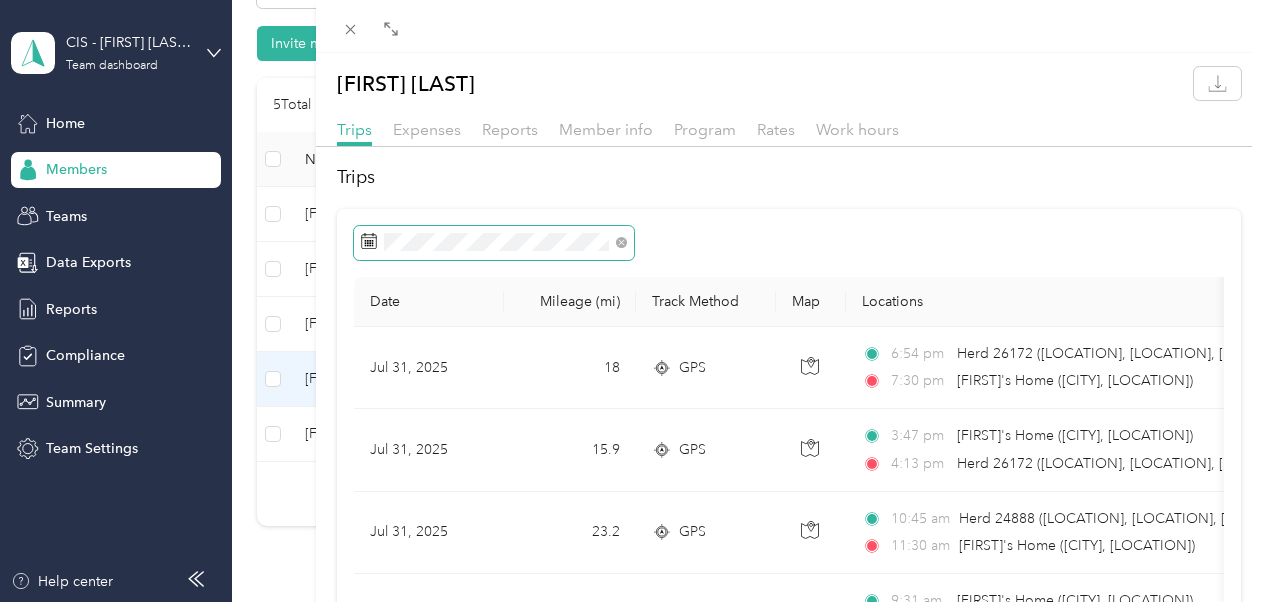 click 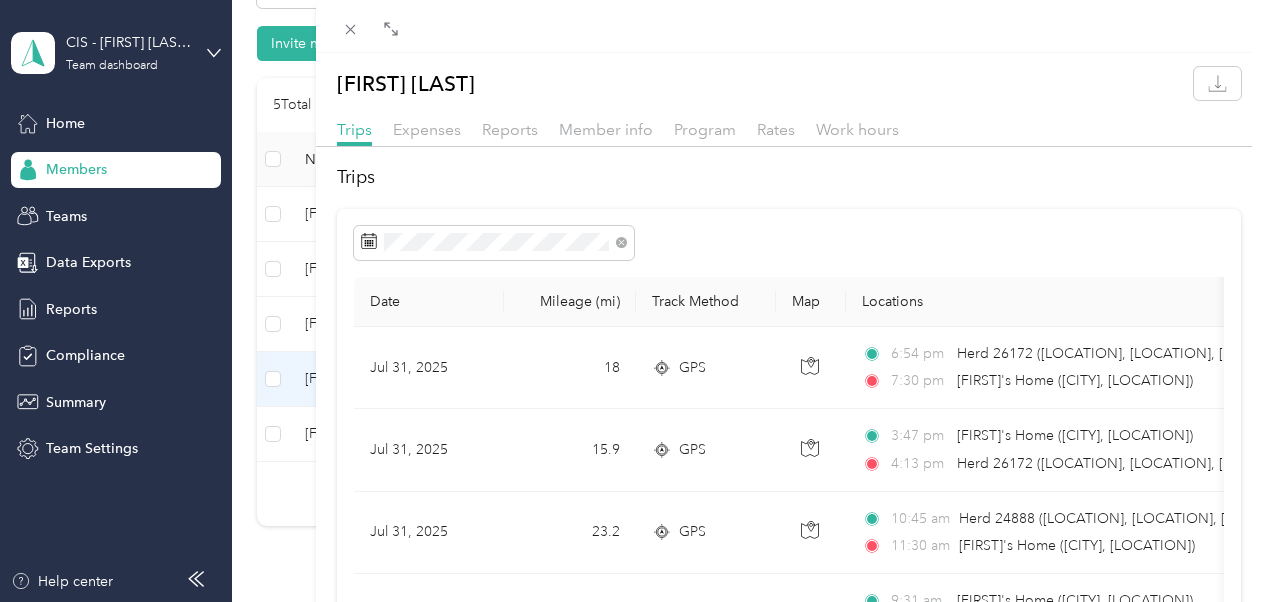 drag, startPoint x: 371, startPoint y: 241, endPoint x: 273, endPoint y: 240, distance: 98.005104 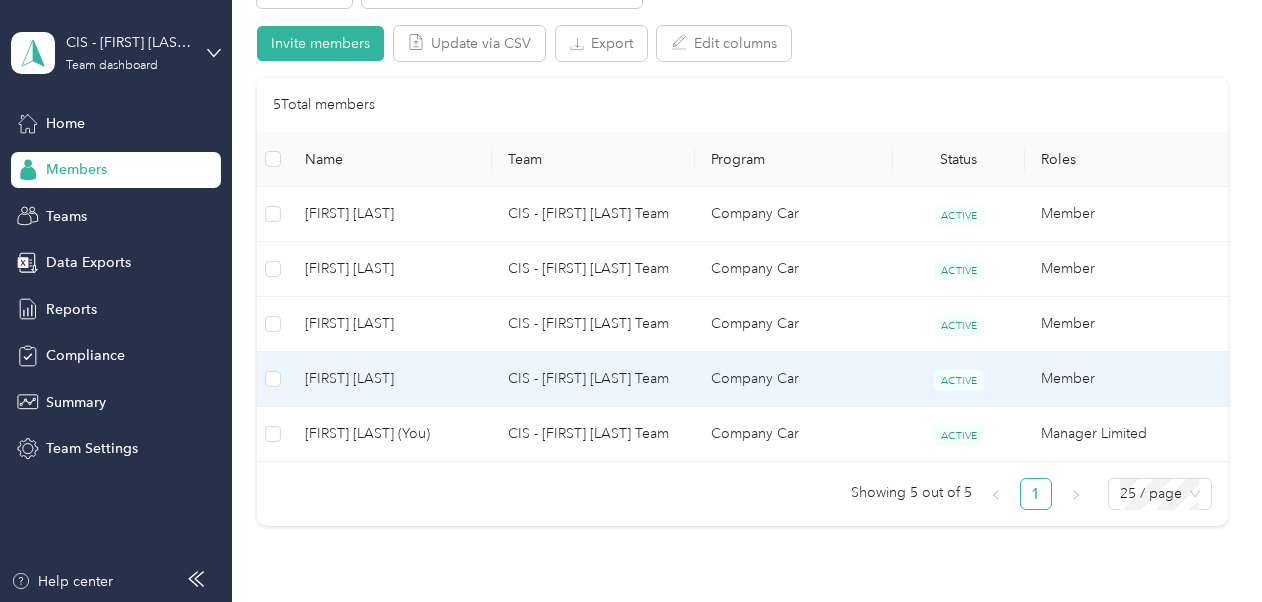 click on "[FIRST] [LAST]" at bounding box center [390, 379] 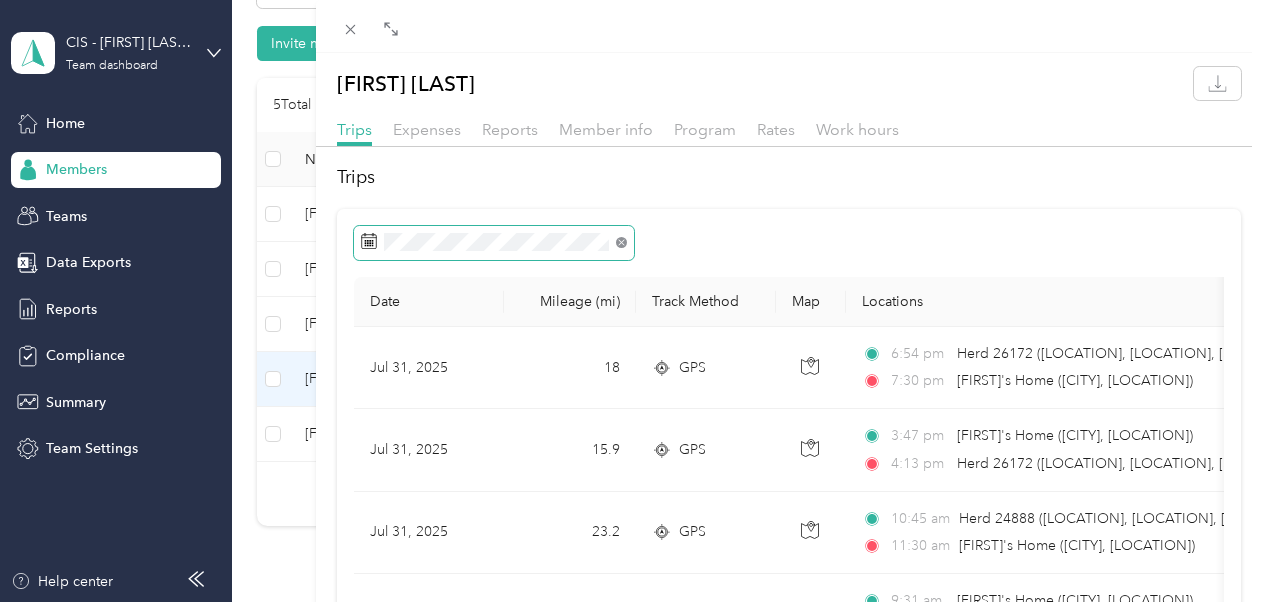 click 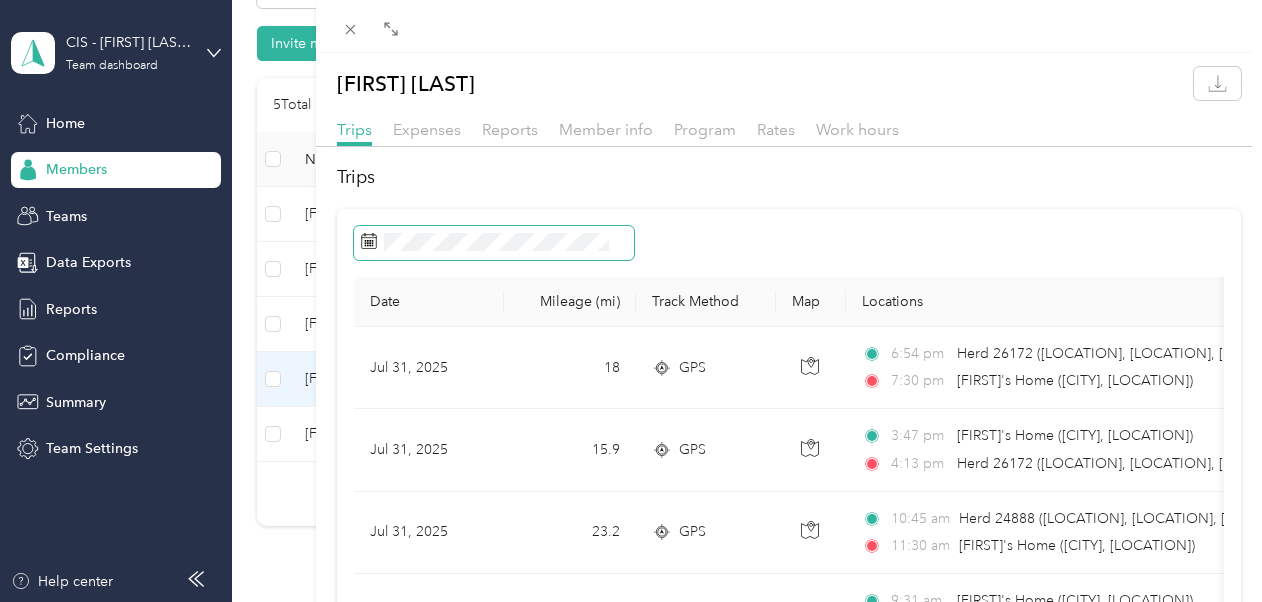 click 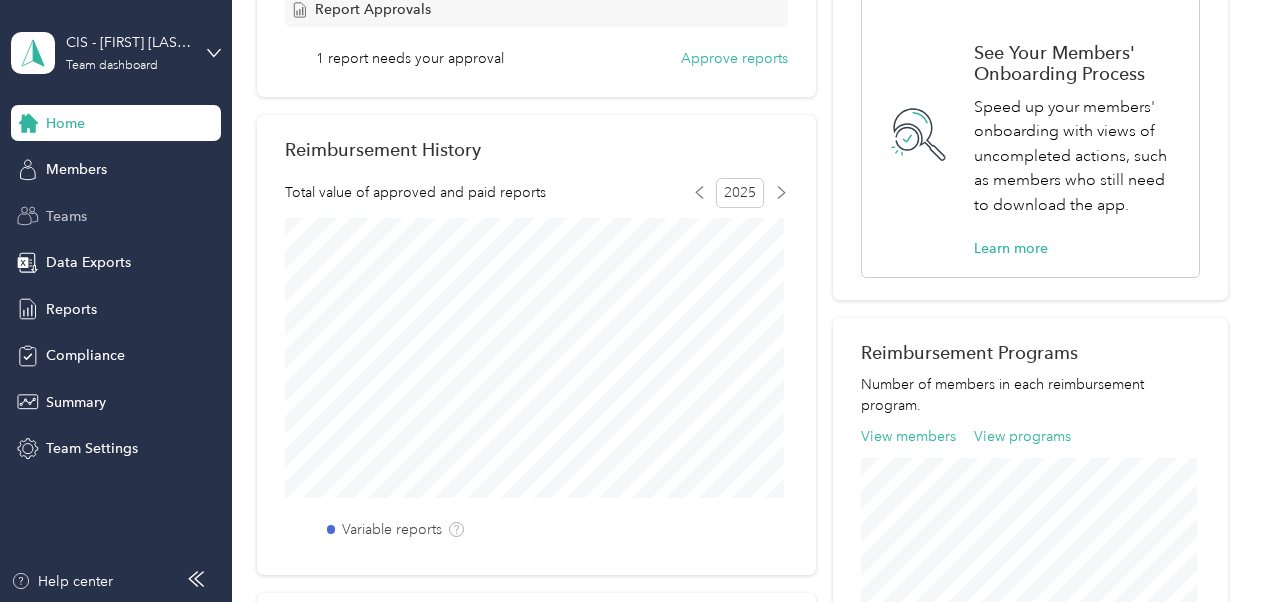 click on "Teams" at bounding box center (66, 216) 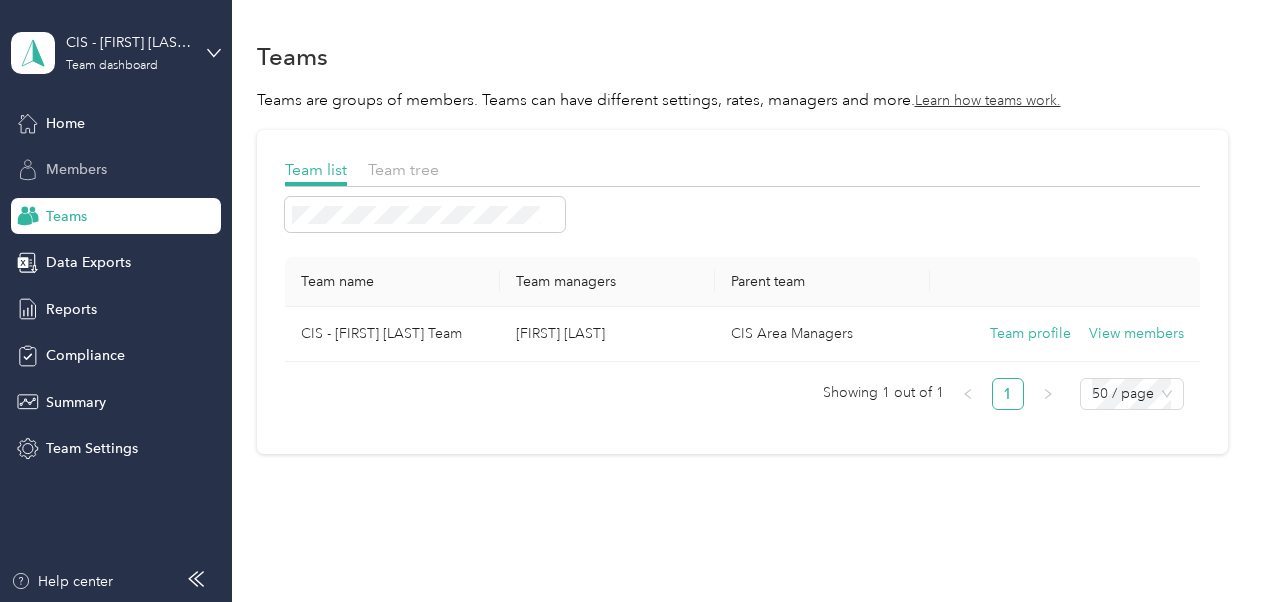 click on "Members" at bounding box center (76, 169) 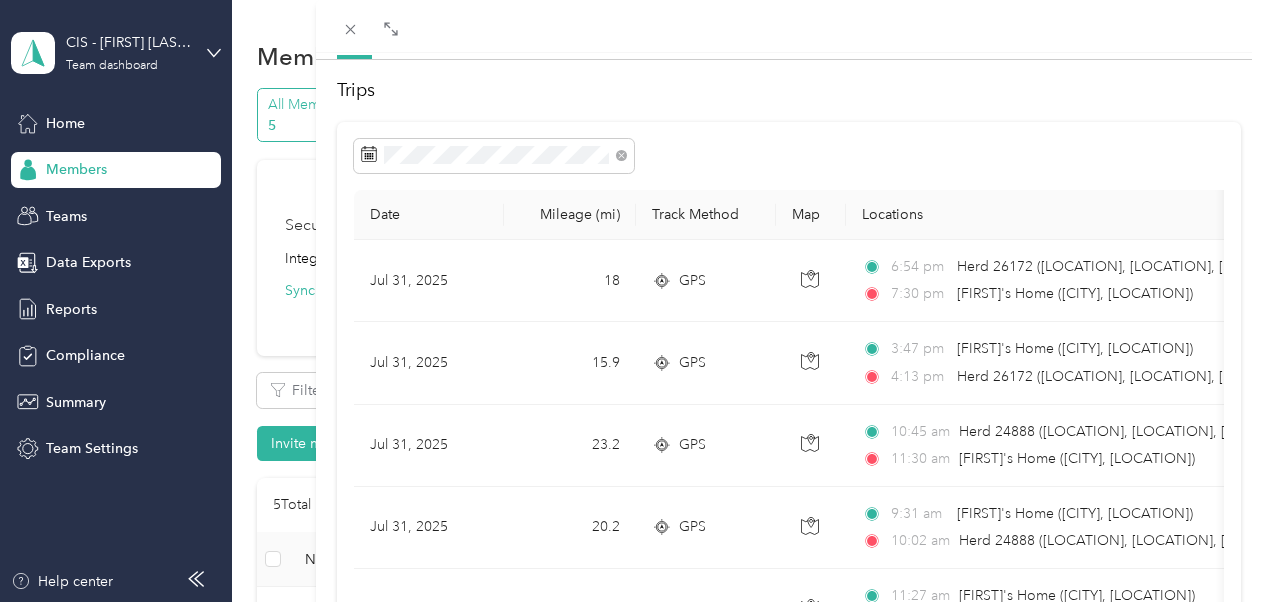 scroll, scrollTop: 0, scrollLeft: 0, axis: both 